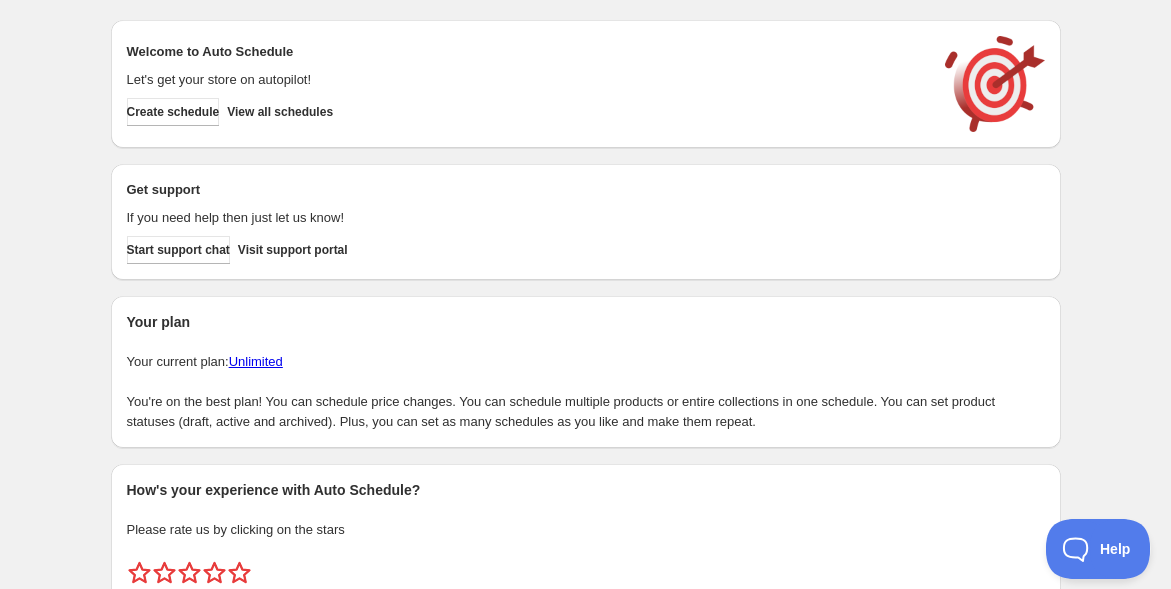 scroll, scrollTop: 0, scrollLeft: 0, axis: both 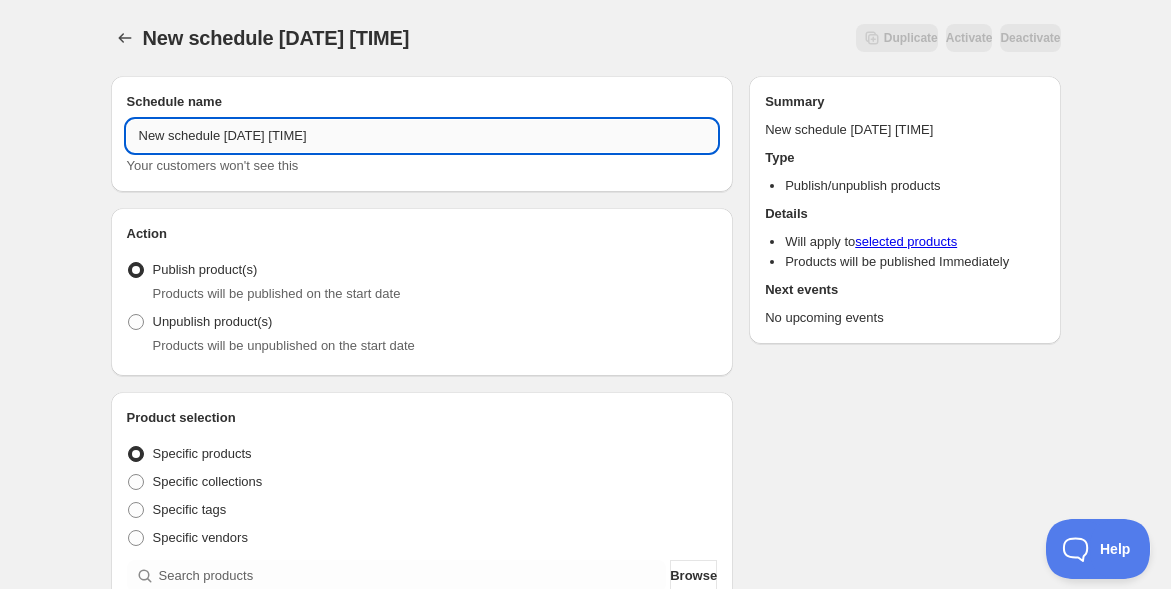 click on "New schedule [DATE] [TIME]" at bounding box center (422, 136) 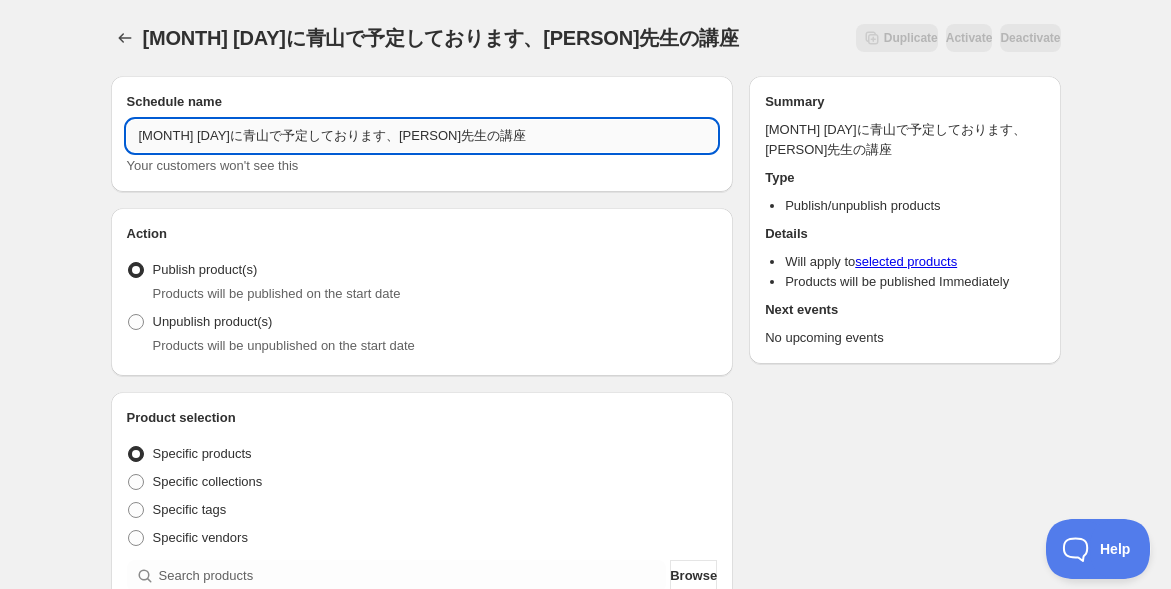 click on "[MONTH] [DAY]に青山で予定しております、[PERSON]先生の講座" at bounding box center [422, 136] 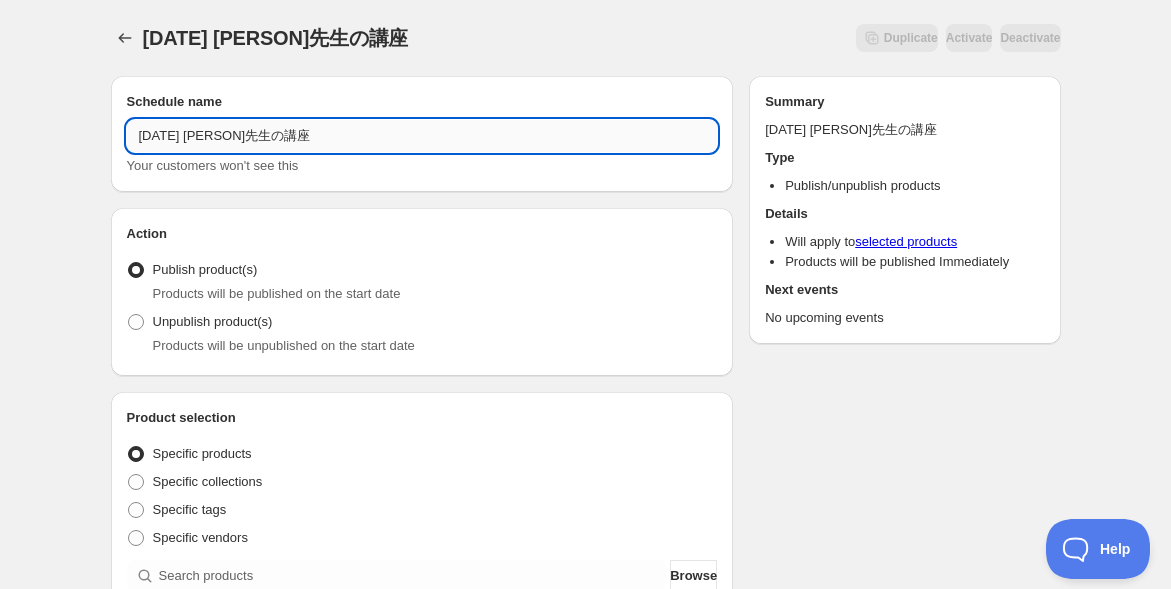 click on "[DATE] [PERSON]先生の講座" at bounding box center (422, 136) 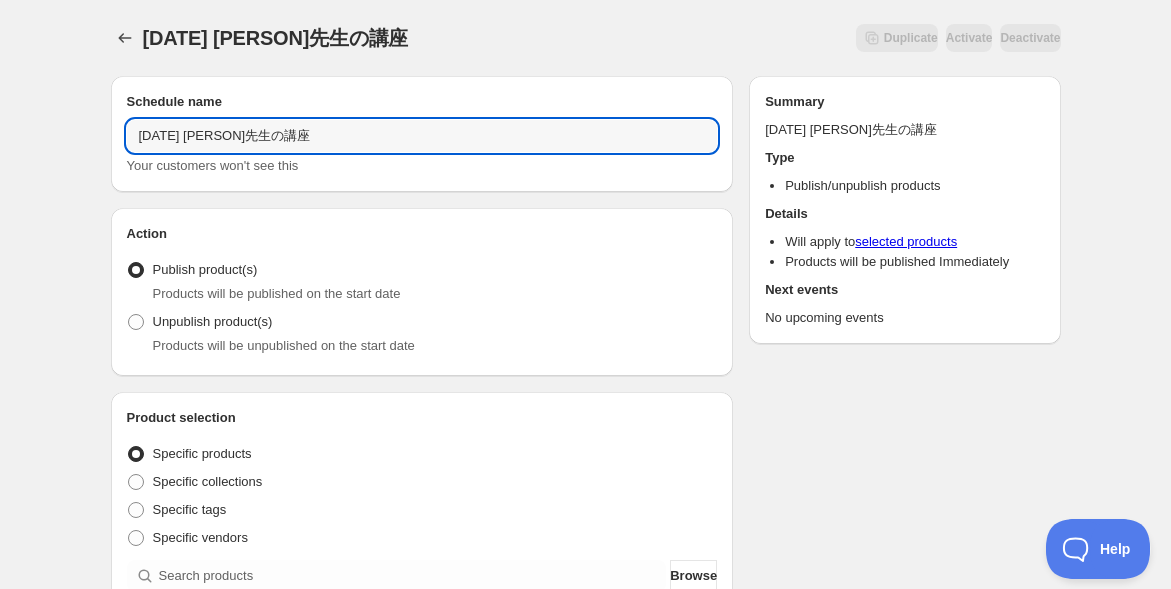 paste on "オープン＆アーカイブ" 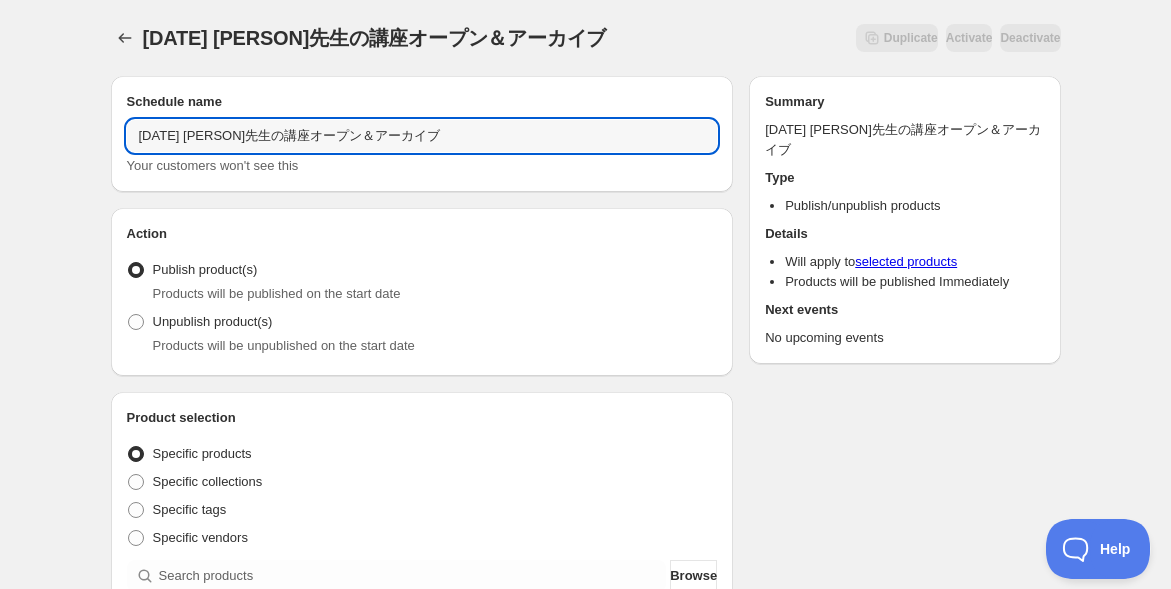 type on "[DATE] [PERSON]先生の講座オープン＆アーカイブ" 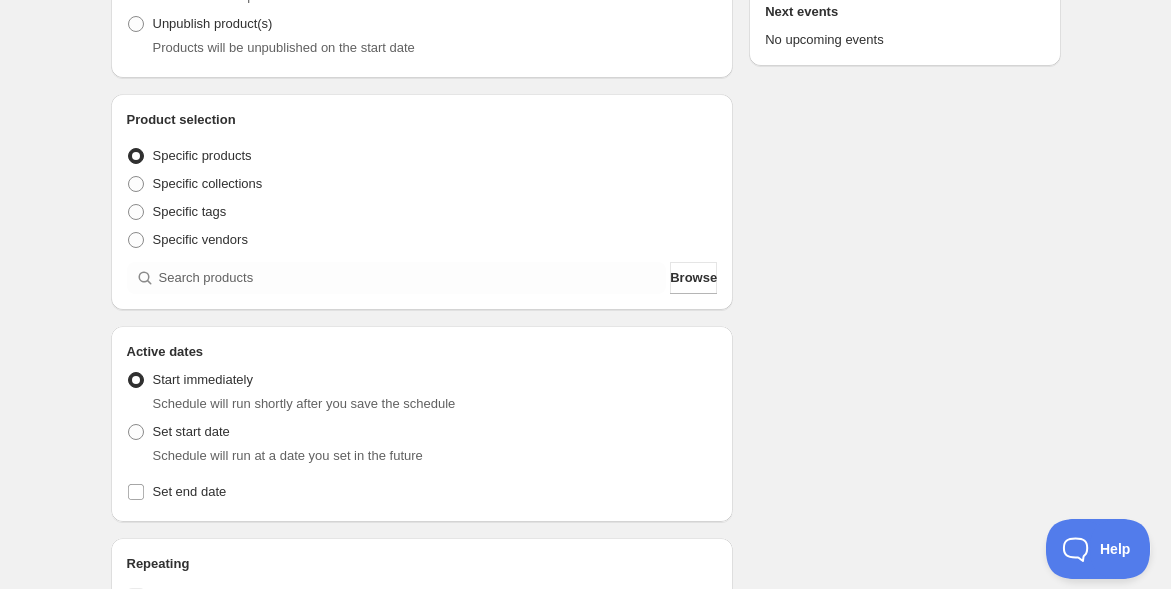 scroll, scrollTop: 333, scrollLeft: 0, axis: vertical 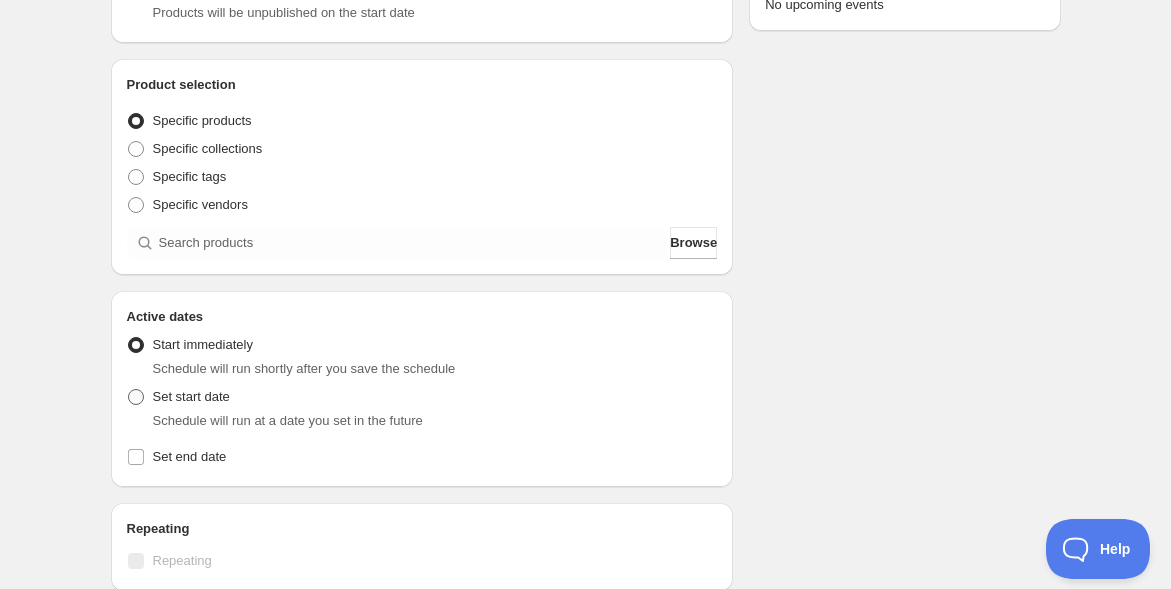 click at bounding box center (136, 397) 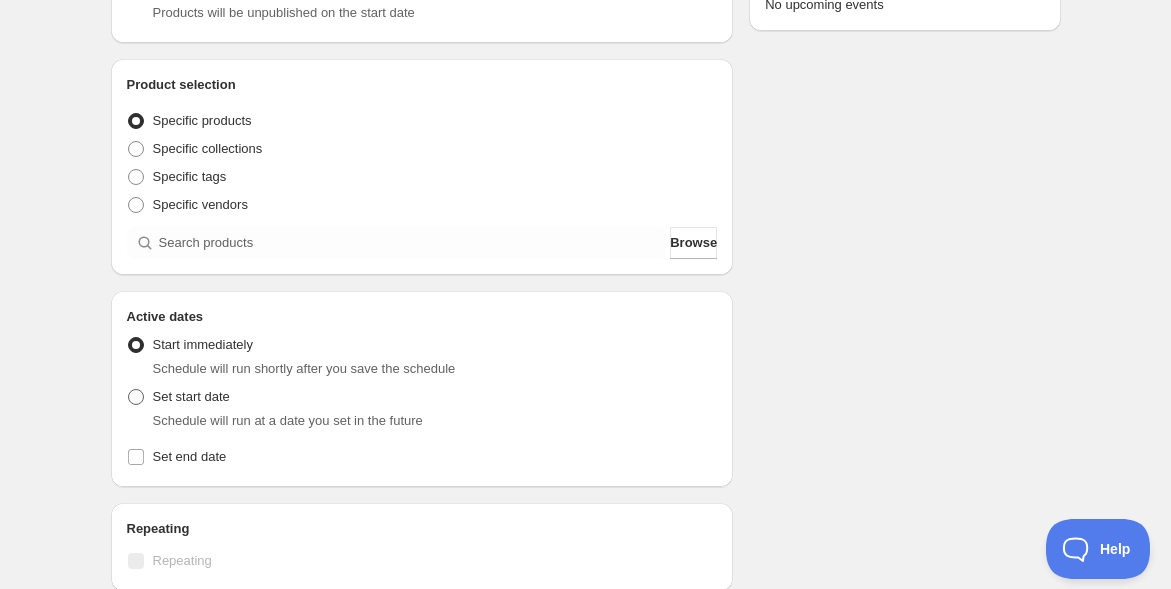 radio on "true" 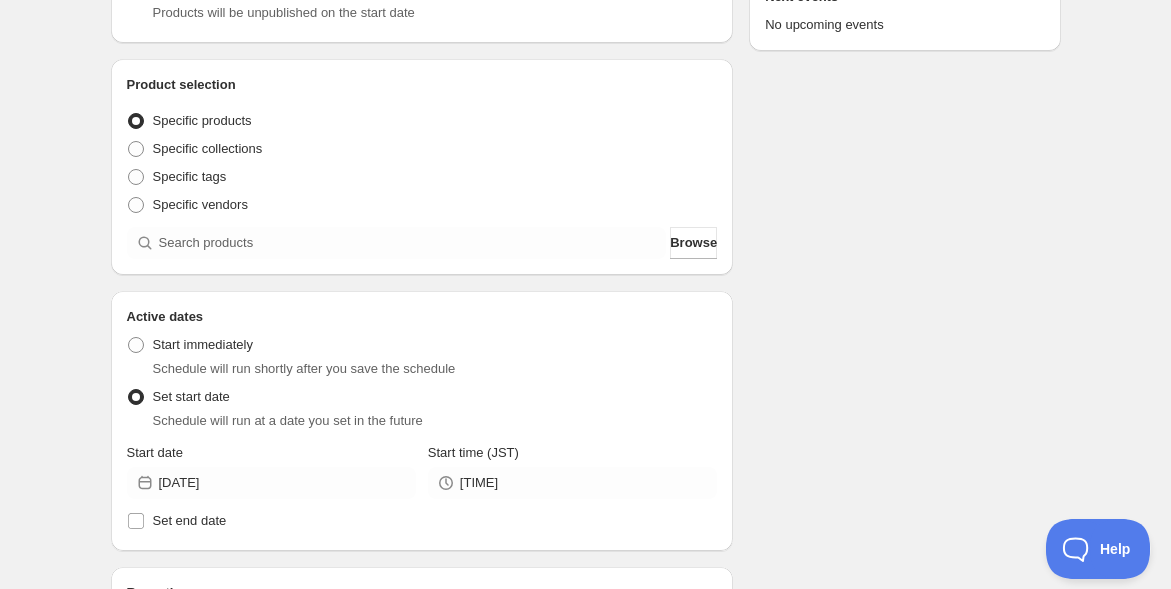 click on "Schedule name [DATE] [PERSON]先生の講座オープン＆アーカイブ Your customers won't see this Action Action Publish product(s) Products will be published on the start date Unpublish product(s) Products will be unpublished on the start date Product selection Entity type Specific products Specific collections Specific tags Specific vendors Browse Active dates Active Date Type Start immediately Schedule will run shortly after you save the schedule Set start date Schedule will run at a date you set in the future Start date [DATE] Start time (JST) [TIME] Set end date Repeating Repeating Ok Cancel Every 1 Date range Days Weeks Months Years Days Ends Never On specific date After a number of occurances Tags Add/remove tags to products for the duration of the schedule Countdown timer" at bounding box center (585, 461) 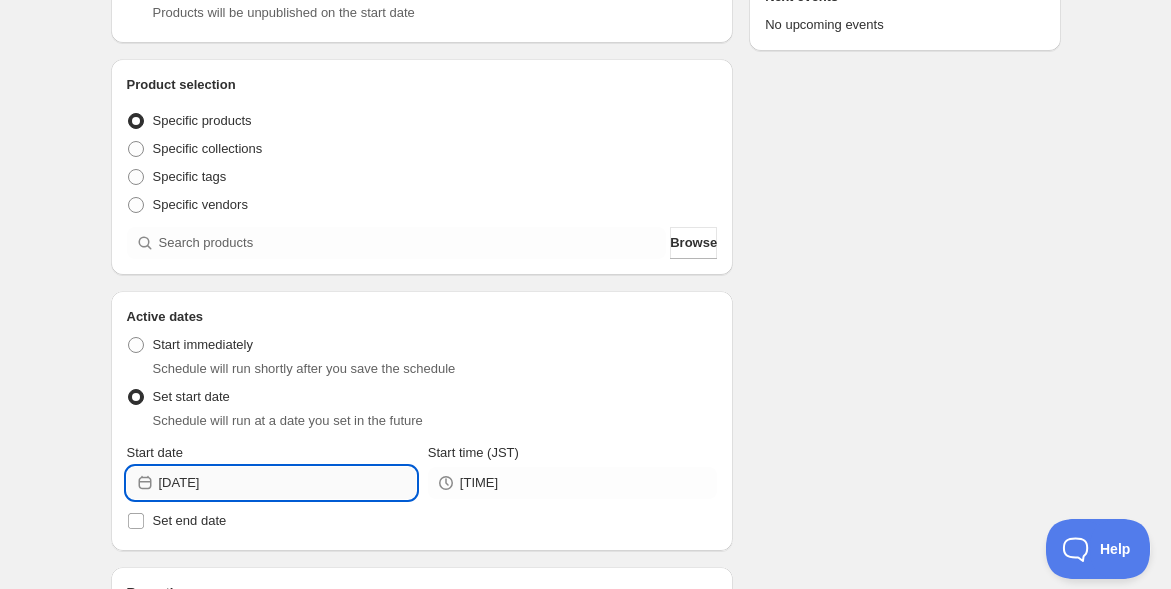 click on "[DATE]" at bounding box center (287, 483) 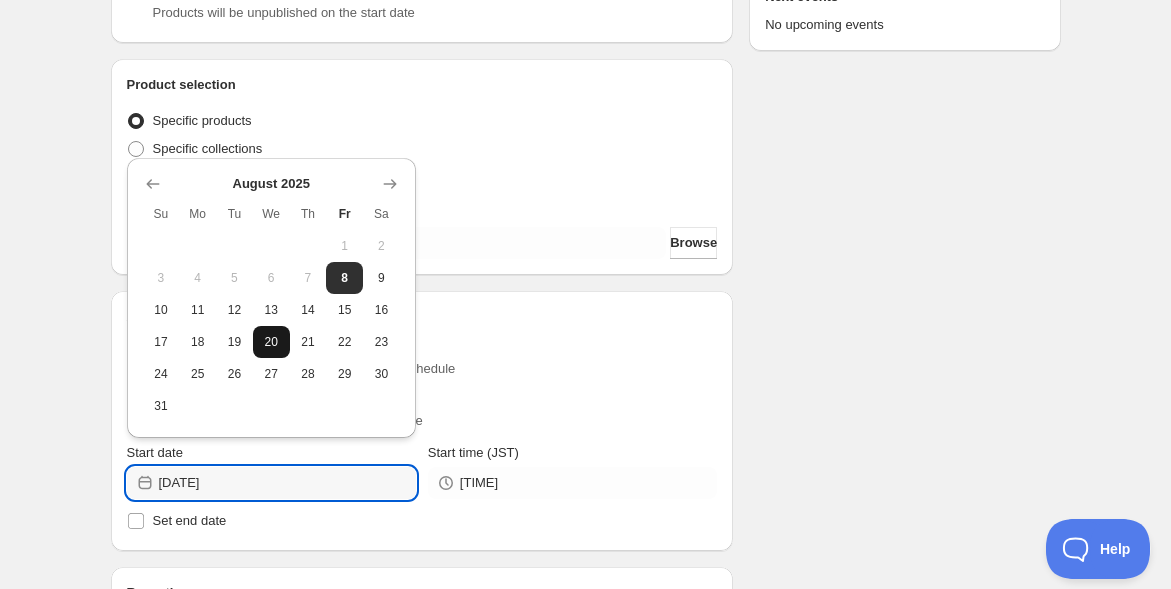click on "20" at bounding box center [271, 342] 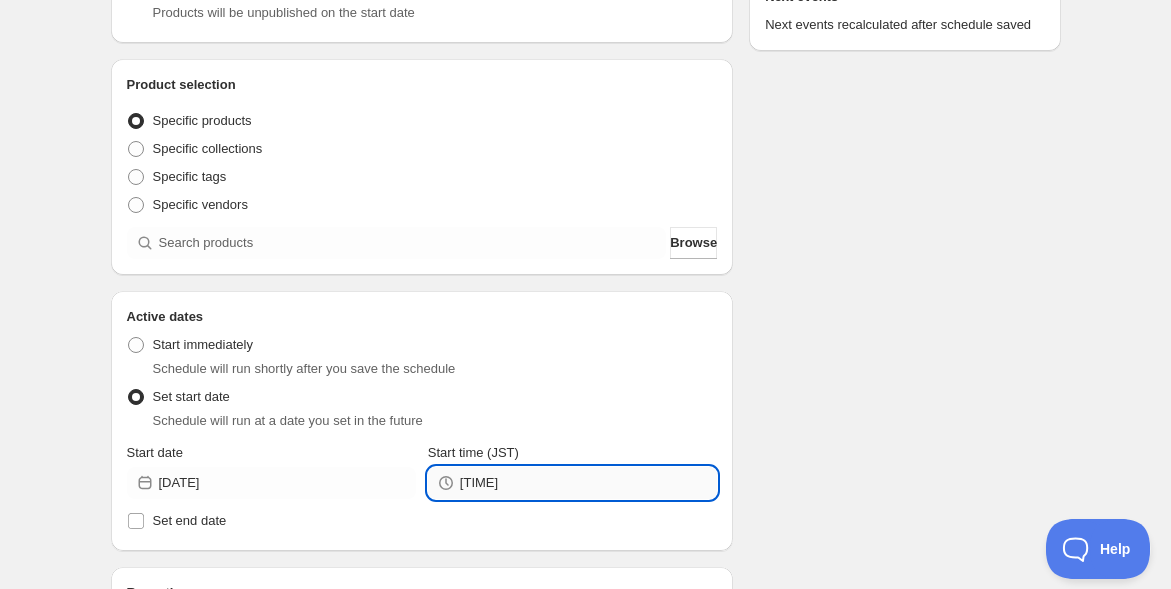 click on "[TIME]" at bounding box center [588, 483] 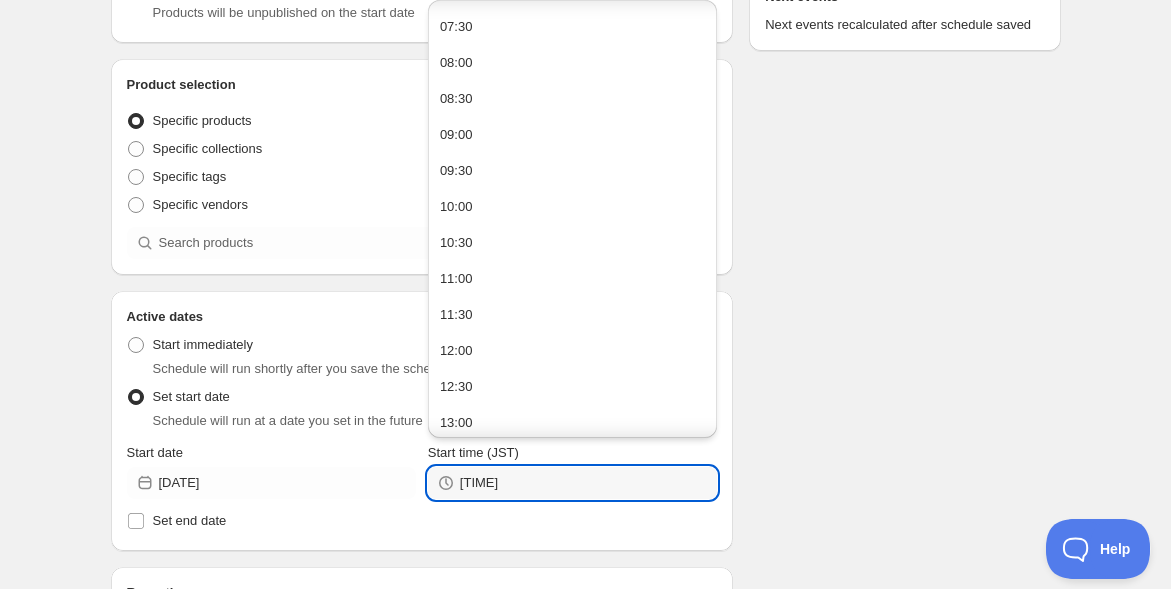 scroll, scrollTop: 555, scrollLeft: 0, axis: vertical 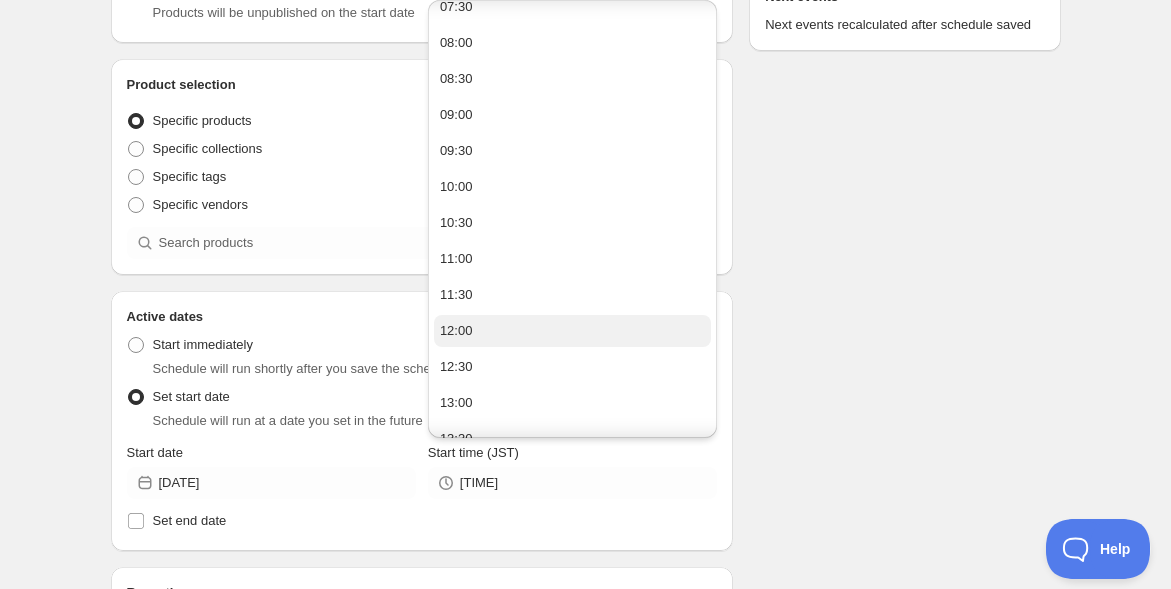 click on "12:00" at bounding box center (572, 331) 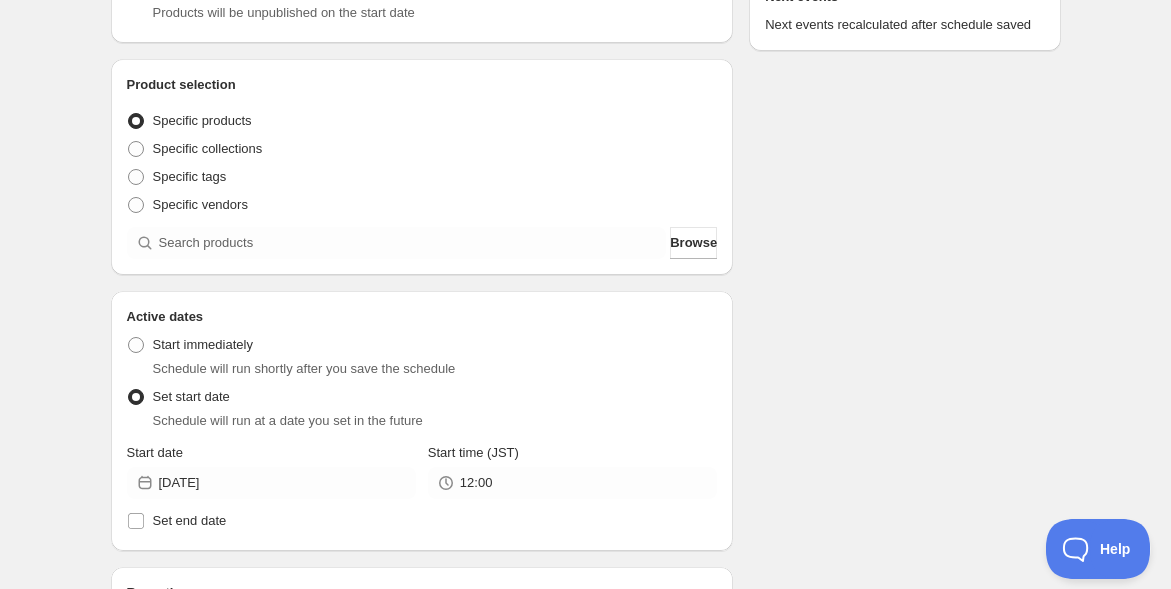 click on "[DATE] [PERSON]先生の講座オープン＆アーカイブ. This page is ready [DATE] [PERSON]先生の講座オープン＆アーカイブ Duplicate Activate Deactivate More actions Duplicate Activate Deactivate Submit Schedule name [DATE] [PERSON]先生の講座オープン＆アーカイブ Your customers won't see this Action Action Publish product(s) Products will be published on the start date Unpublish product(s) Products will be unpublished on the start date Product selection Entity type Specific products Specific collections Specific tags Specific vendors Browse Active dates Active Date Type Start immediately Schedule will run shortly after you save the schedule Set start date Schedule will run at a date you set in the future Start date [DATE] Start time (JST) [TIME] Set end date Repeating Repeating Ok Cancel Every 1 Date range Days Weeks Months Years Days Ends Never On specific date After a number of occurances Tags Add/remove tags to products for the duration of the schedule Countdown timer" at bounding box center [585, 461] 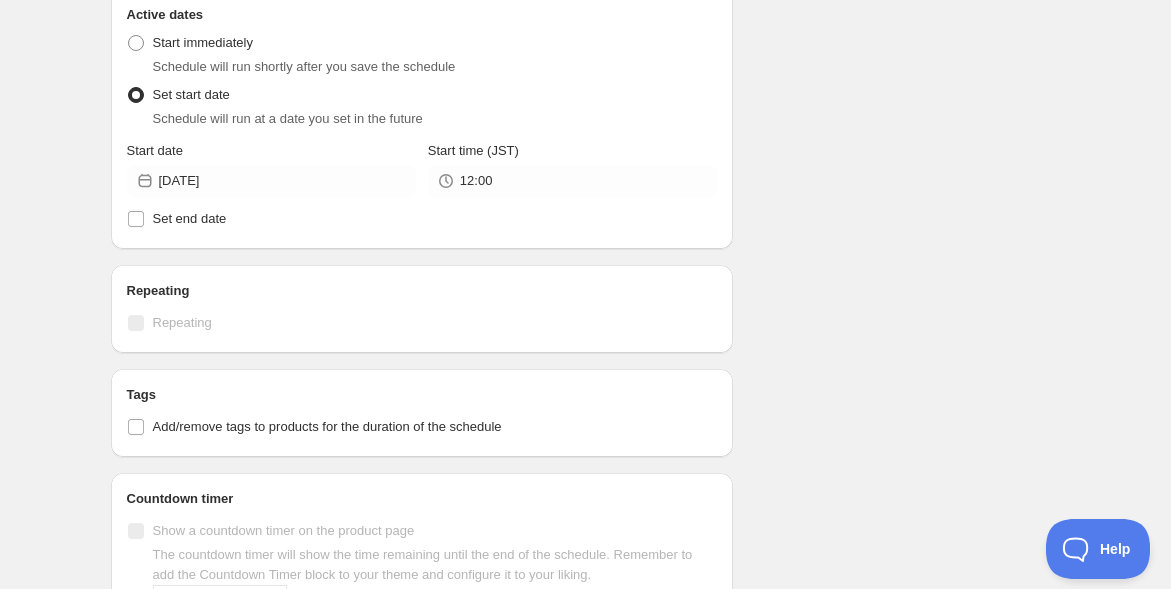 scroll, scrollTop: 666, scrollLeft: 0, axis: vertical 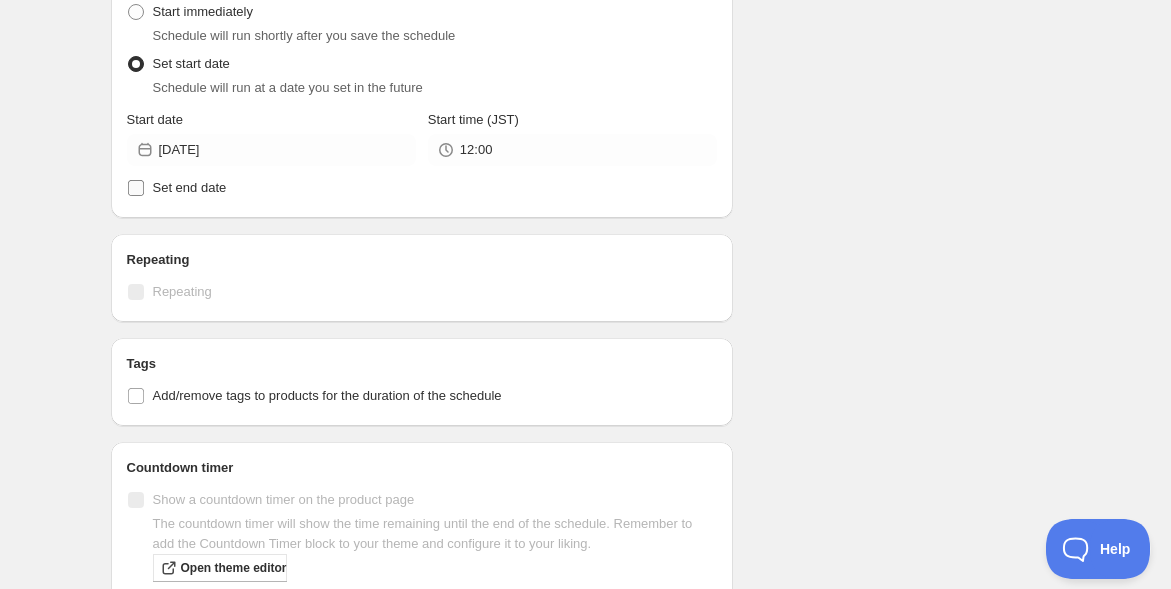 click on "Set end date" at bounding box center [136, 188] 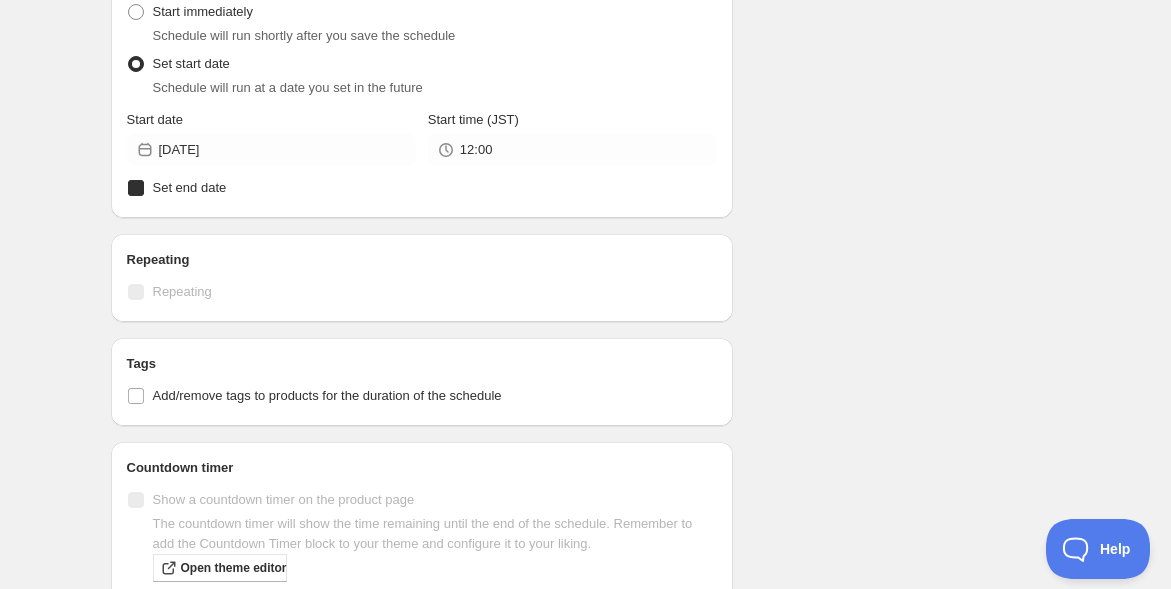 checkbox on "true" 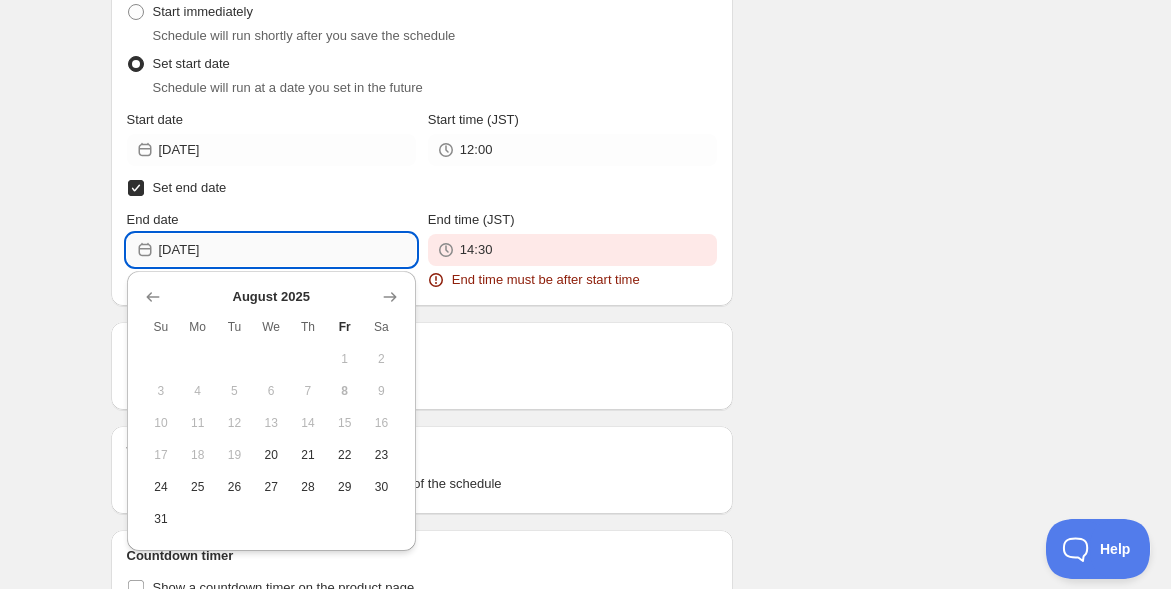 click on "[DATE]" at bounding box center [287, 250] 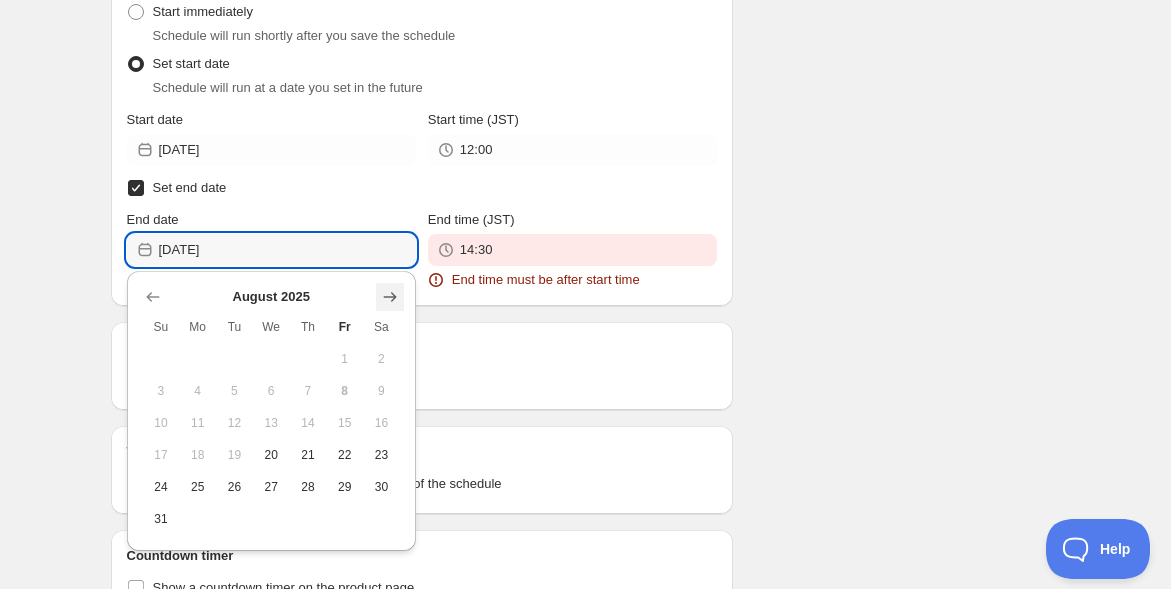 click 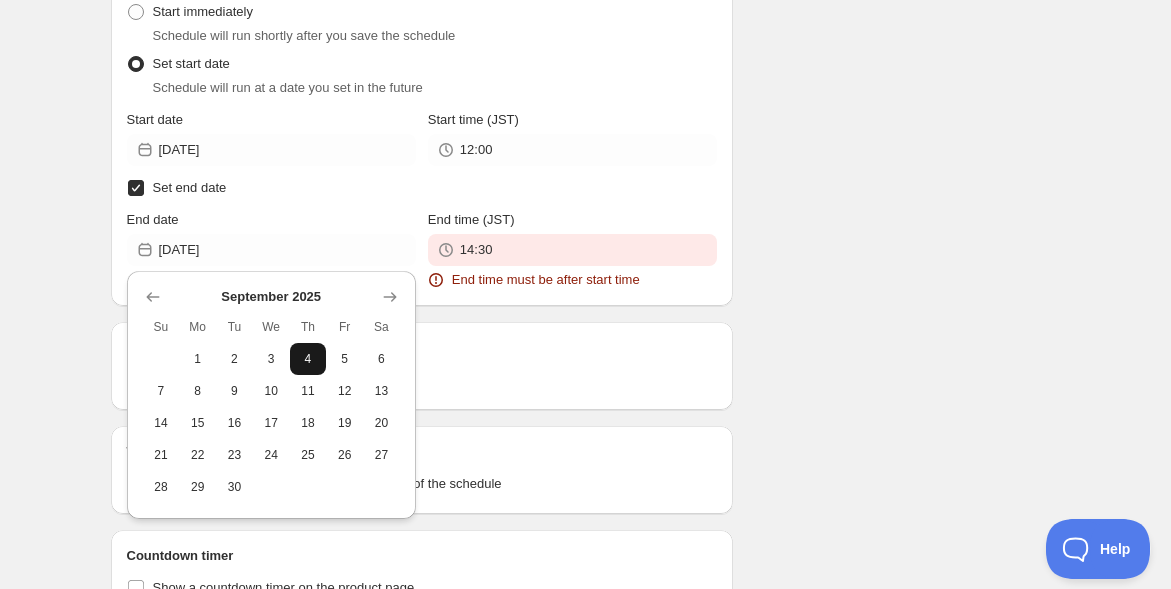 click on "4" at bounding box center (308, 359) 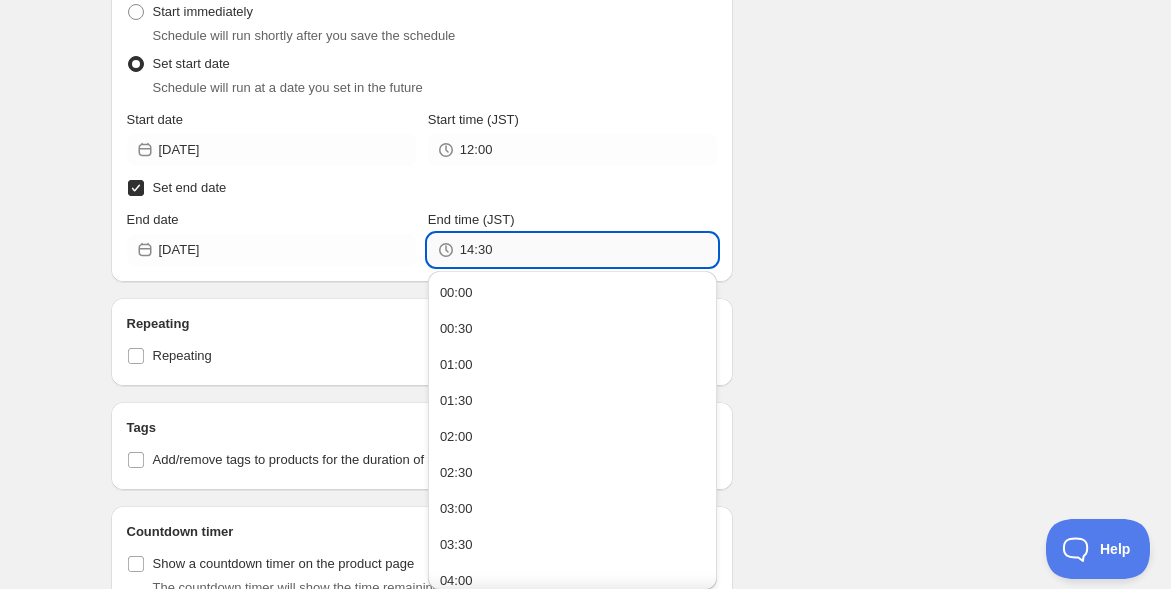 click on "14:30" at bounding box center [588, 250] 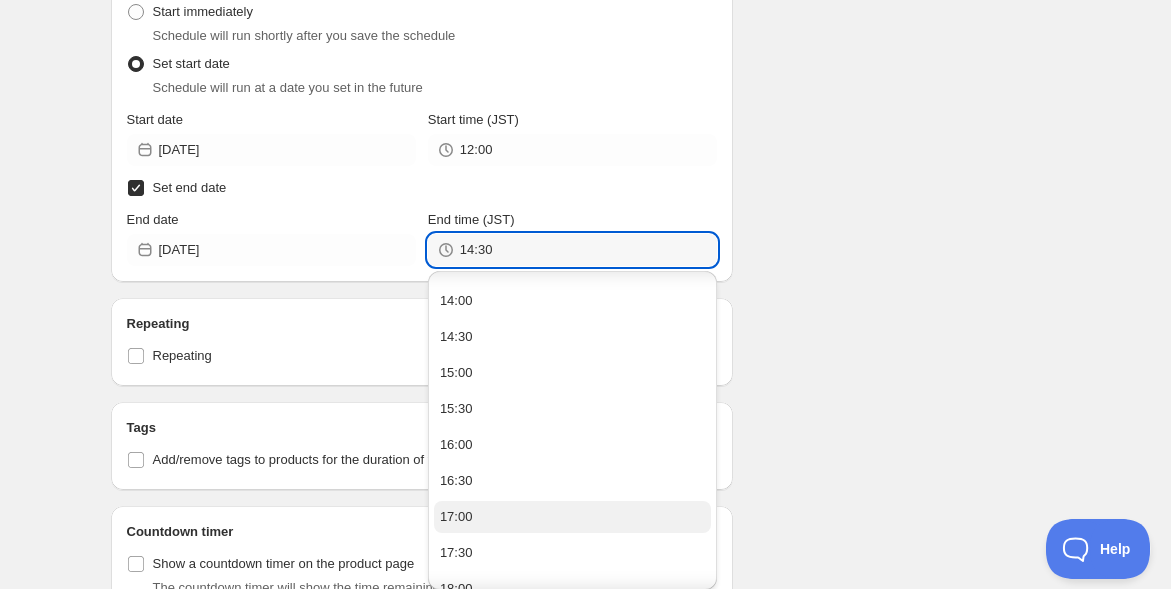 scroll, scrollTop: 1111, scrollLeft: 0, axis: vertical 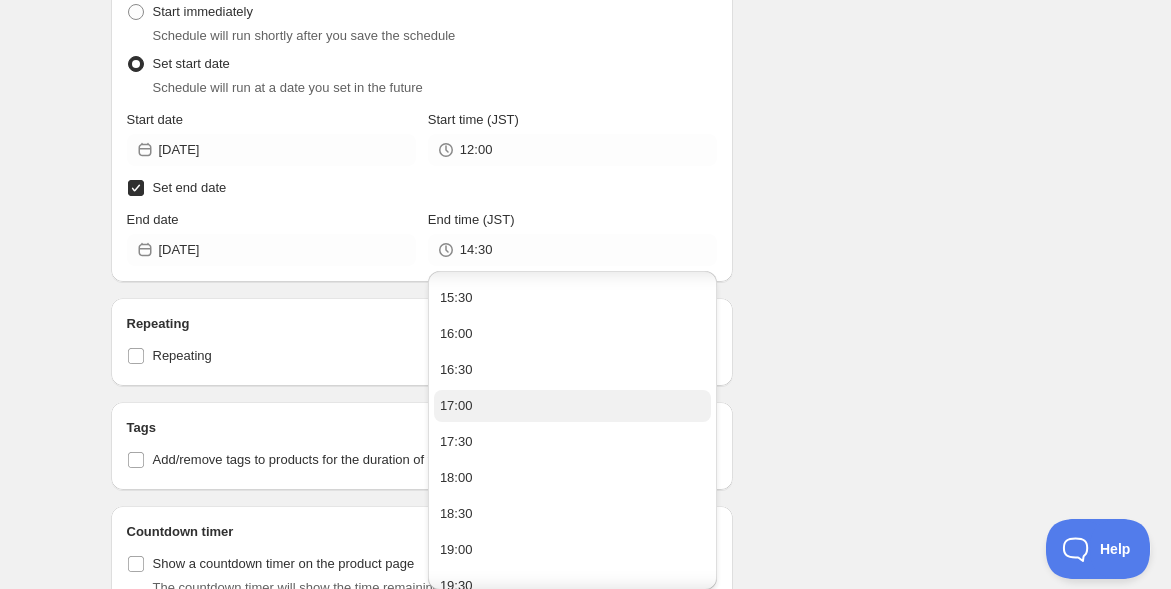 click on "17:00" at bounding box center (572, 406) 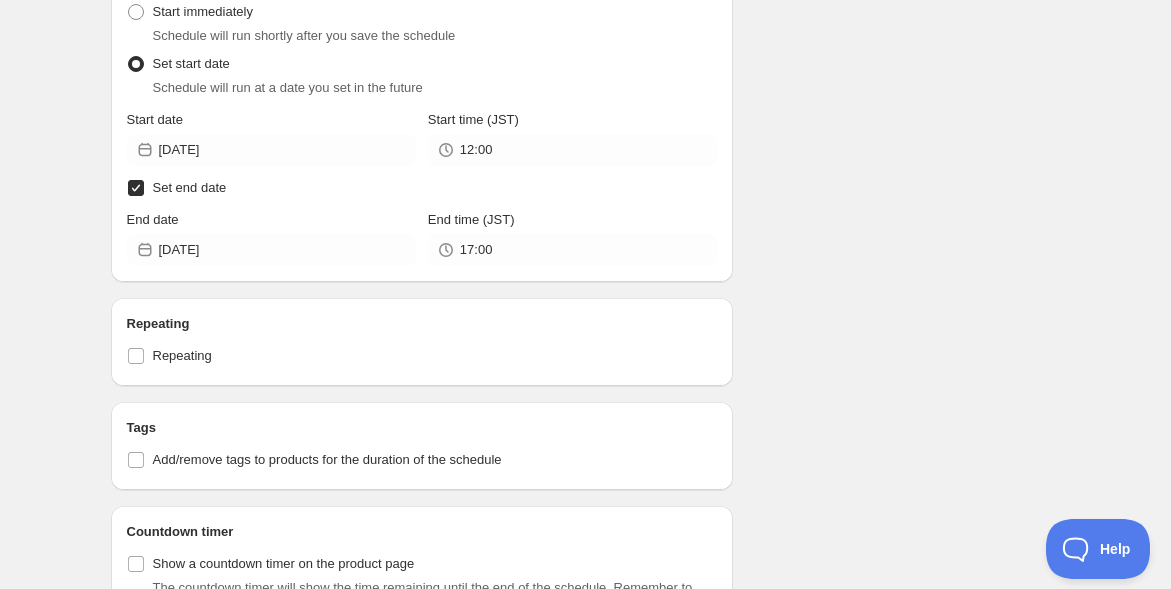 click on "[DATE] [PERSON]先生の講座オープン＆アーカイブ. This page is ready [DATE] [PERSON]先生の講座オープン＆アーカイブ Duplicate Activate Deactivate More actions Duplicate Activate Deactivate Submit Schedule name [DATE] [PERSON]先生の講座オープン＆アーカイブ Your customers won't see this Action Action Publish product(s) Products will be published on the start date Unpublish product(s) Products will be unpublished on the start date Product selection Entity type Specific products Specific collections Specific tags Specific vendors Browse Active dates Active Date Type Start immediately Schedule will run shortly after you save the schedule Set start date Schedule will run at a date you set in the future Start date [DATE] Start time (JST) [TIME] Set end date [DATE] End time (JST) [TIME] Repeating Repeating Ok Cancel Every 1 Date range Days Weeks Months Years Days Ends Never On specific date After a number of occurances Tags Countdown timer Open theme editor Type" at bounding box center (585, 208) 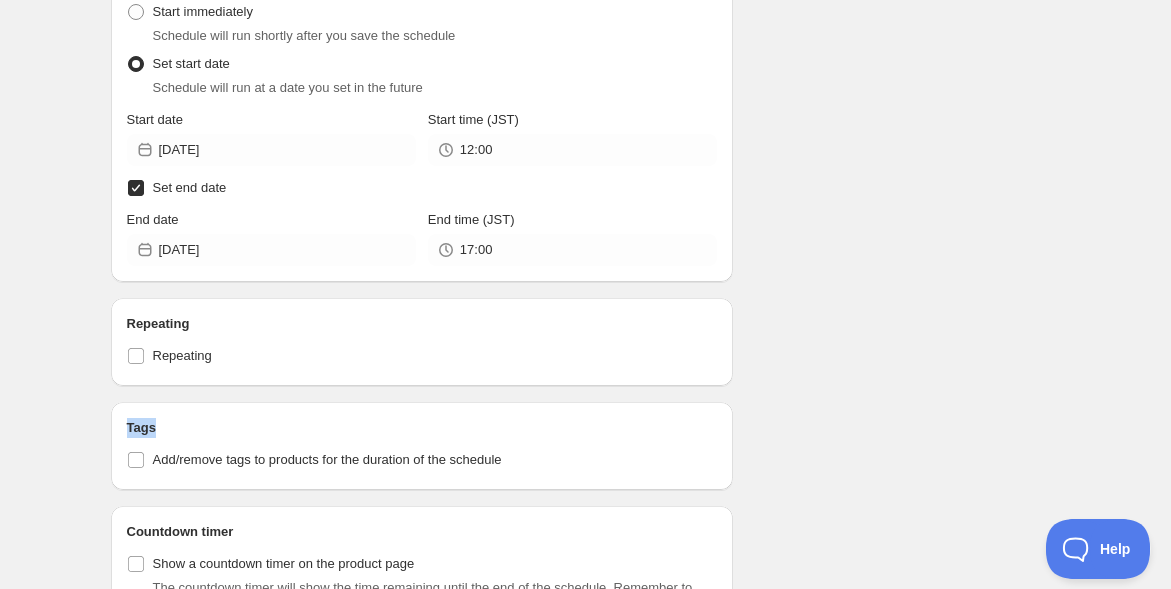 click on "[DATE] [PERSON]先生の講座オープン＆アーカイブ. This page is ready [DATE] [PERSON]先生の講座オープン＆アーカイブ Duplicate Activate Deactivate More actions Duplicate Activate Deactivate Submit Schedule name [DATE] [PERSON]先生の講座オープン＆アーカイブ Your customers won't see this Action Action Publish product(s) Products will be published on the start date Unpublish product(s) Products will be unpublished on the start date Product selection Entity type Specific products Specific collections Specific tags Specific vendors Browse Active dates Active Date Type Start immediately Schedule will run shortly after you save the schedule Set start date Schedule will run at a date you set in the future Start date [DATE] Start time (JST) [TIME] Set end date [DATE] End time (JST) [TIME] Repeating Repeating Ok Cancel Every 1 Date range Days Weeks Months Years Days Ends Never On specific date After a number of occurances Tags Countdown timer Open theme editor Type" at bounding box center (585, 208) 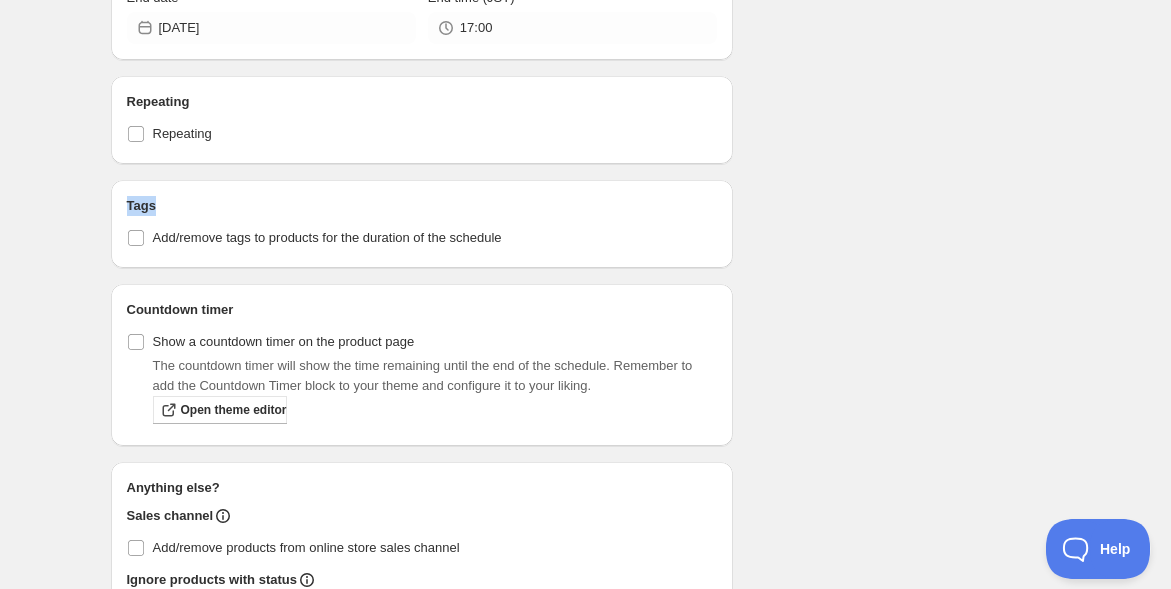 scroll, scrollTop: 1000, scrollLeft: 0, axis: vertical 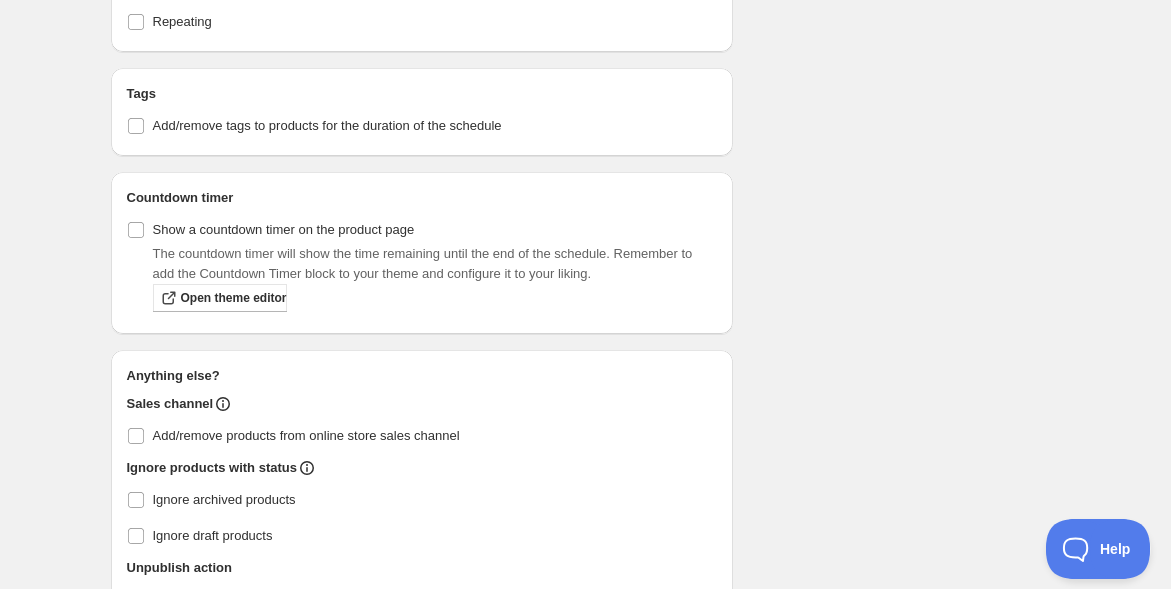 click on "[DATE] [PERSON]先生の講座オープン＆アーカイブ. This page is ready [DATE] [PERSON]先生の講座オープン＆アーカイブ Duplicate Activate Deactivate More actions Duplicate Activate Deactivate Submit Schedule name [DATE] [PERSON]先生の講座オープン＆アーカイブ Your customers won't see this Action Action Publish product(s) Products will be published on the start date Unpublish product(s) Products will be unpublished on the start date Product selection Entity type Specific products Specific collections Specific tags Specific vendors Browse Active dates Active Date Type Start immediately Schedule will run shortly after you save the schedule Set start date Schedule will run at a date you set in the future Start date [DATE] Start time (JST) [TIME] Set end date [DATE] End time (JST) [TIME] Repeating Repeating Ok Cancel Every 1 Date range Days Weeks Months Years Days Ends Never On specific date After a number of occurances Tags Countdown timer Open theme editor Type" at bounding box center [585, -126] 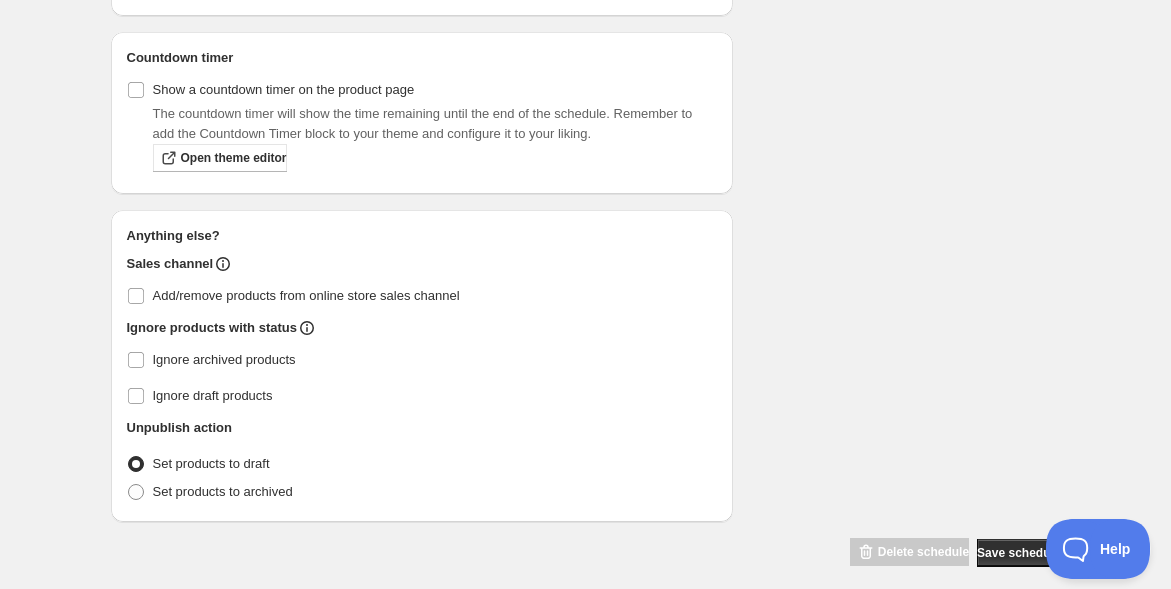 scroll, scrollTop: 1155, scrollLeft: 0, axis: vertical 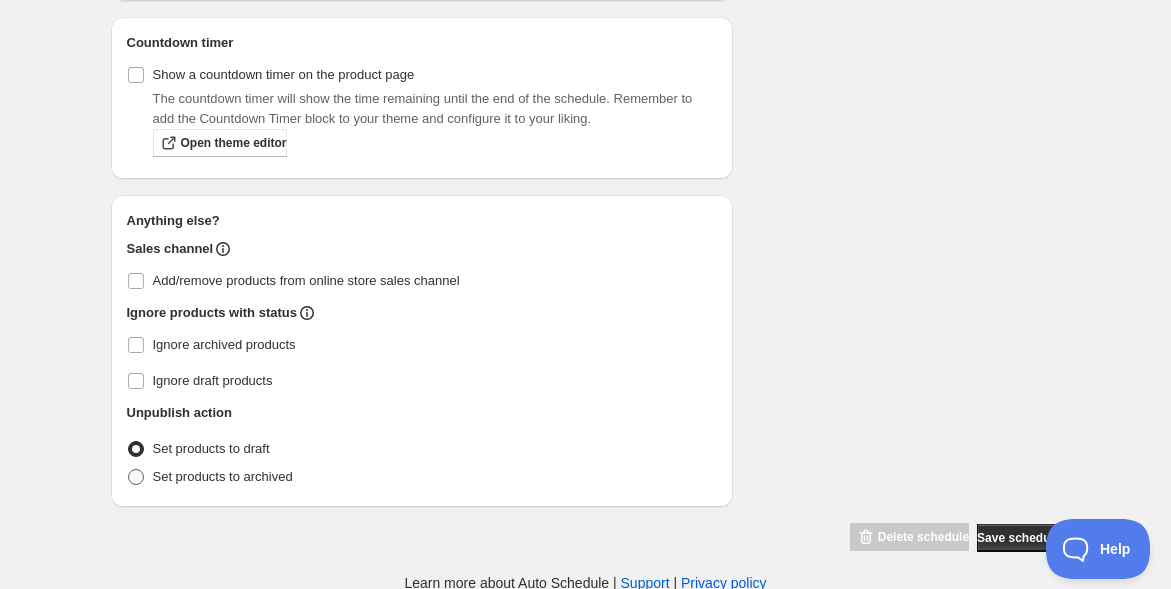 click at bounding box center (136, 477) 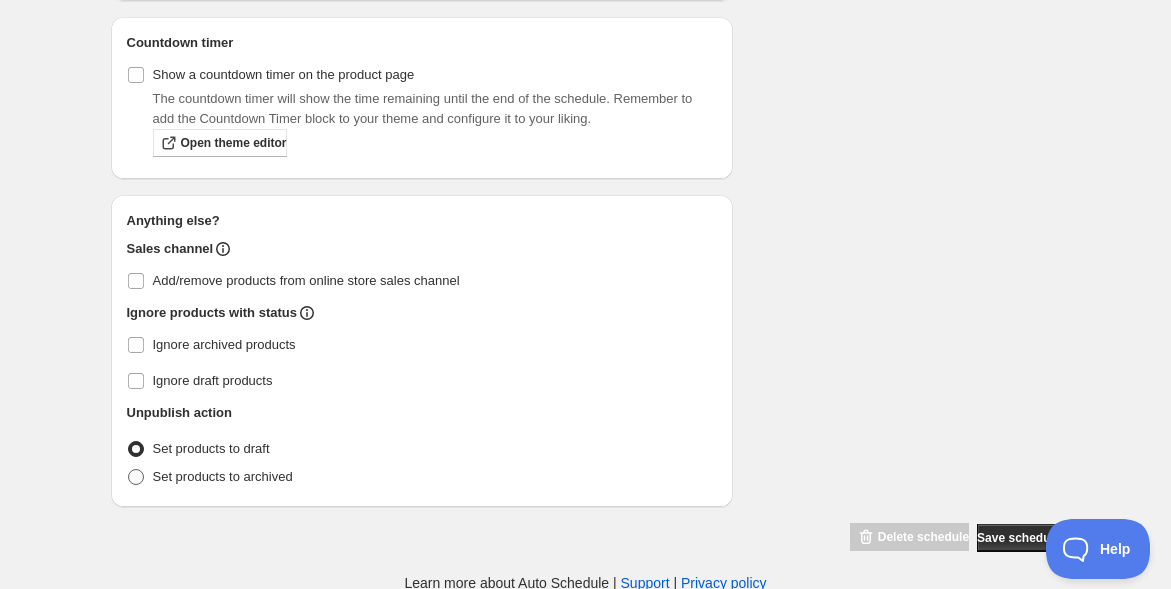 radio on "true" 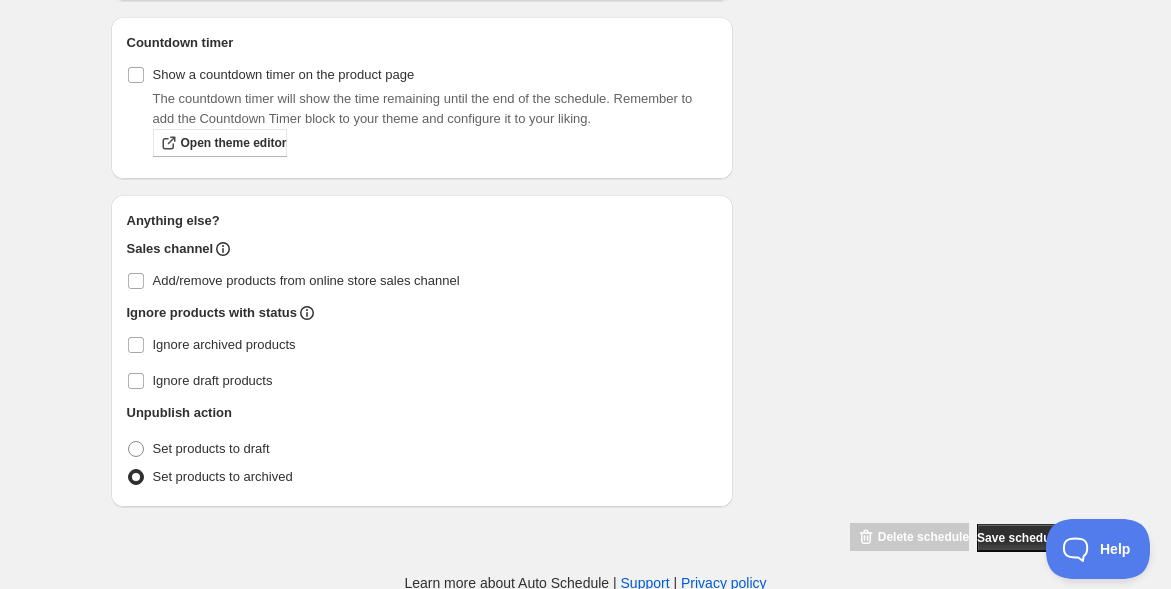 click on "[DATE] [PERSON]先生の講座オープン＆アーカイブ. This page is ready [DATE] [PERSON]先生の講座オープン＆アーカイブ Duplicate Activate Deactivate More actions Duplicate Activate Deactivate Submit Schedule name [DATE] [PERSON]先生の講座オープン＆アーカイブ Your customers won't see this Action Action Publish product(s) Products will be published on the start date Unpublish product(s) Products will be unpublished on the start date Product selection Entity type Specific products Specific collections Specific tags Specific vendors Browse Active dates Active Date Type Start immediately Schedule will run shortly after you save the schedule Set start date Schedule will run at a date you set in the future Start date [DATE] Start time (JST) [TIME] Set end date [DATE] End time (JST) [TIME] Repeating Repeating Ok Cancel Every 1 Date range Days Weeks Months Years Days Ends Never On specific date After a number of occurances Tags Countdown timer Open theme editor Type" at bounding box center [586, -301] 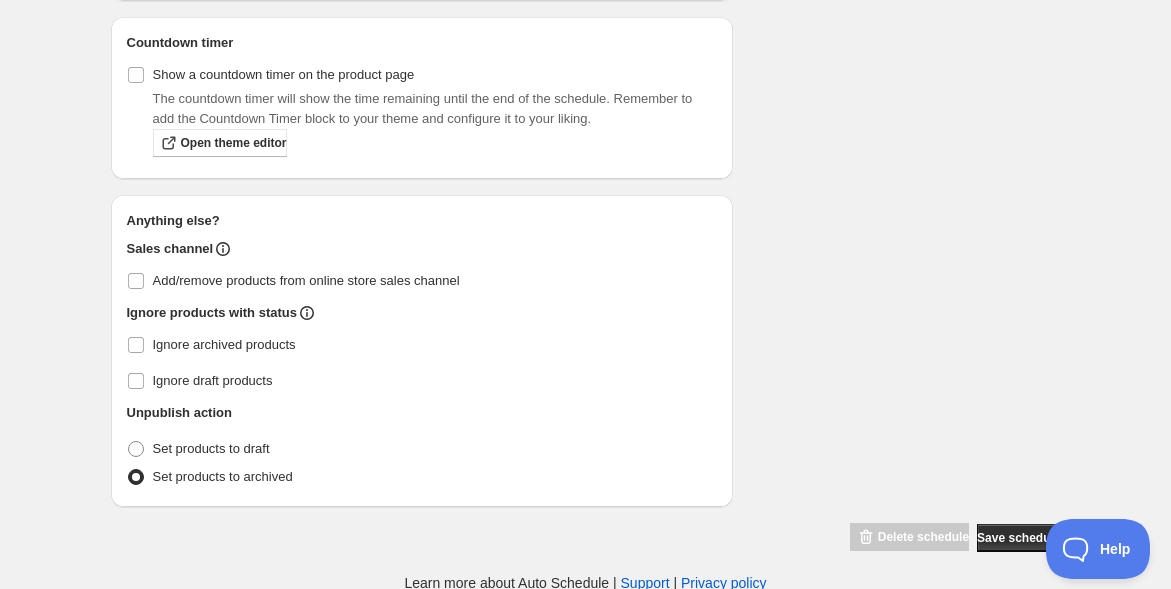 click on "Schedule name [DATE] [PERSON]先生の講座オープン＆アーカイブ Your customers won't see this Action Action Publish product(s) Products will be published on the start date Unpublish product(s) Products will be unpublished on the start date Product selection Entity type Specific products Specific collections Specific tags Specific vendors Browse Active dates Active Date Type Start immediately Schedule will run shortly after you save the schedule Set start date Schedule will run at a date you set in the future Start date [DATE] Start time (JST) [TIME] Set end date [DATE] End time (JST) [TIME] Repeating Repeating Ok Cancel Every 1 Date range Days Weeks Months Years Days Ends Never On specific date After a number of occurances Tags Add/remove tags to products for the duration of the schedule Countdown timer Show a countdown timer on the product page Open theme editor Anything else? Sales channel Add/remove products from online store sales channel Ignore products with status Summary Type" at bounding box center [578, -271] 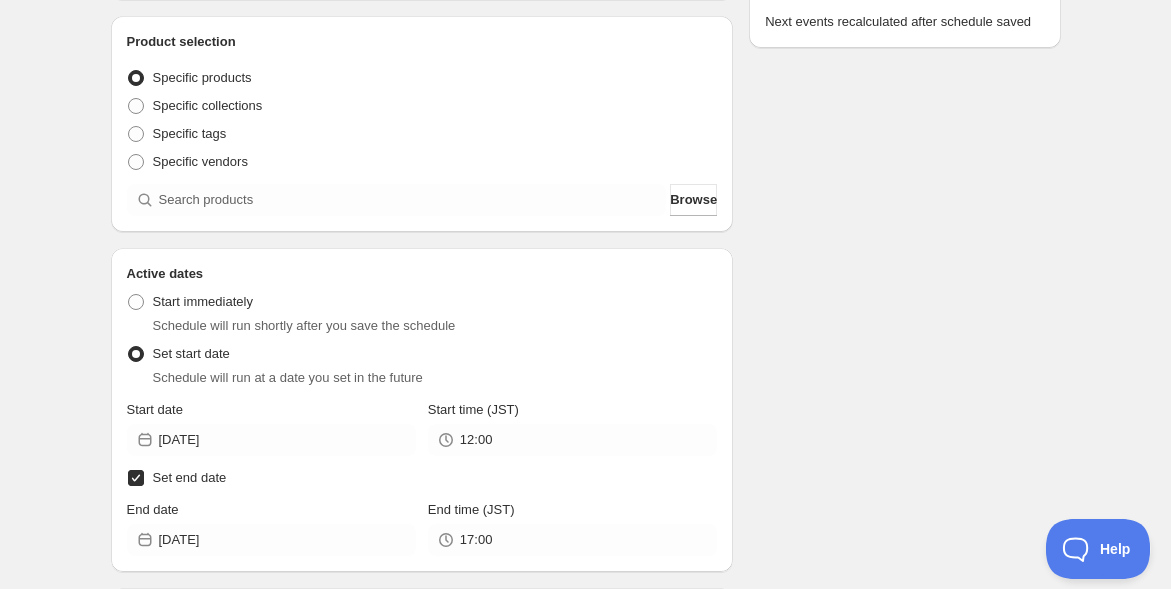 scroll, scrollTop: 266, scrollLeft: 0, axis: vertical 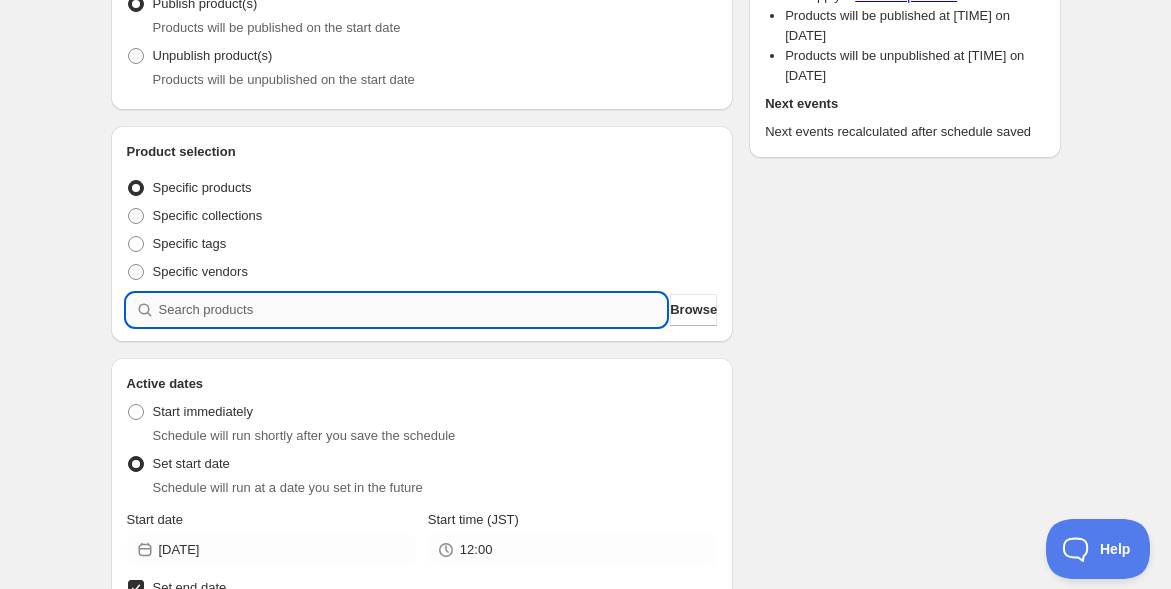 click at bounding box center [413, 310] 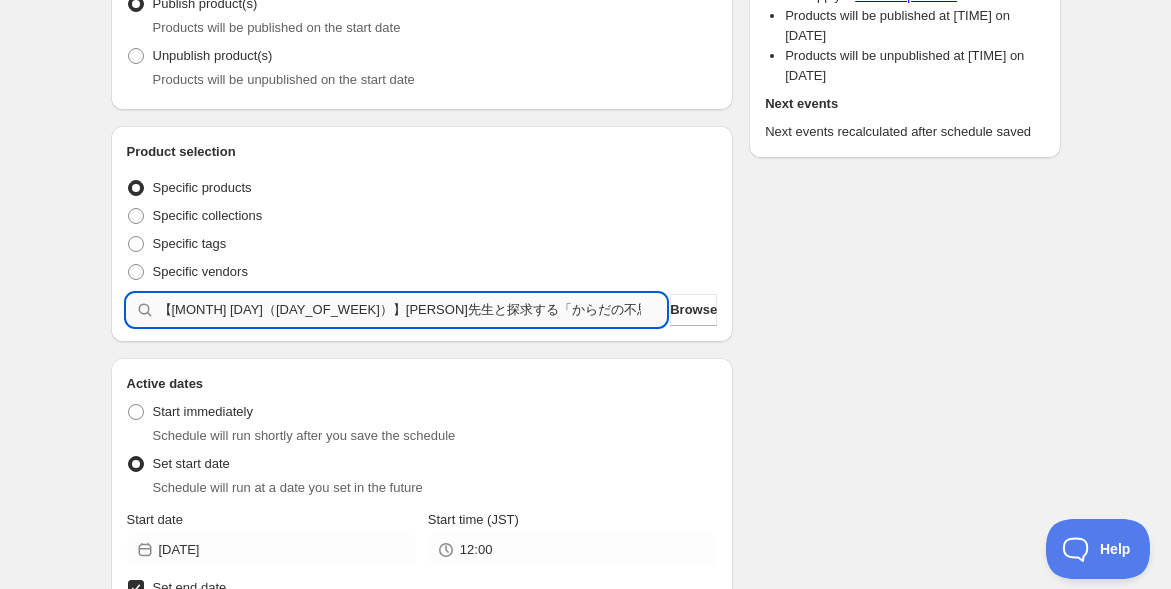 type 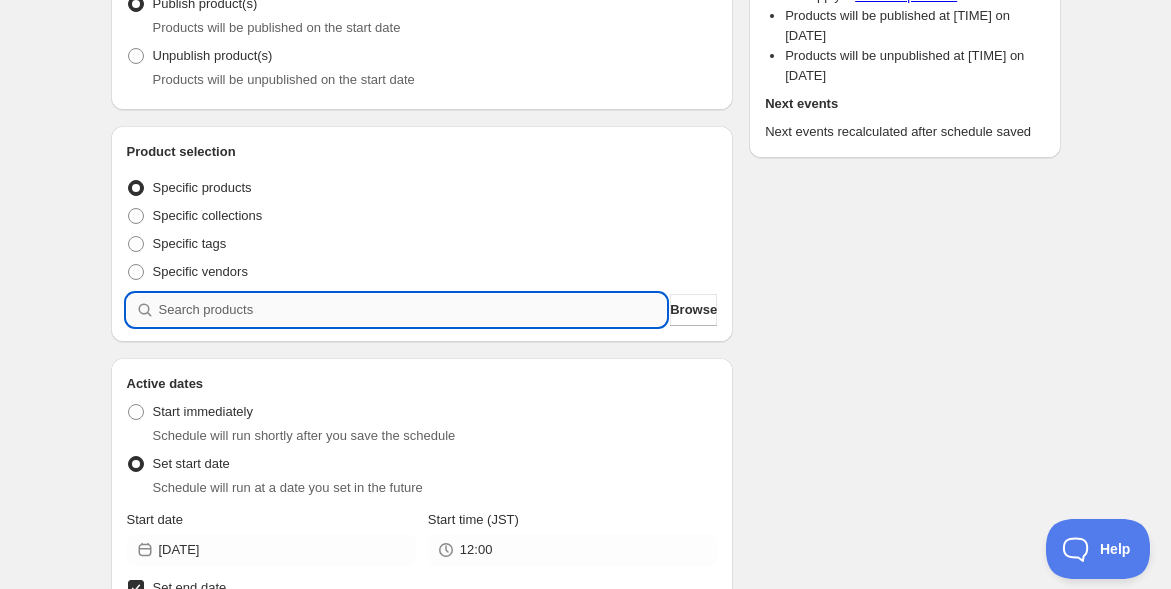 scroll, scrollTop: 0, scrollLeft: 0, axis: both 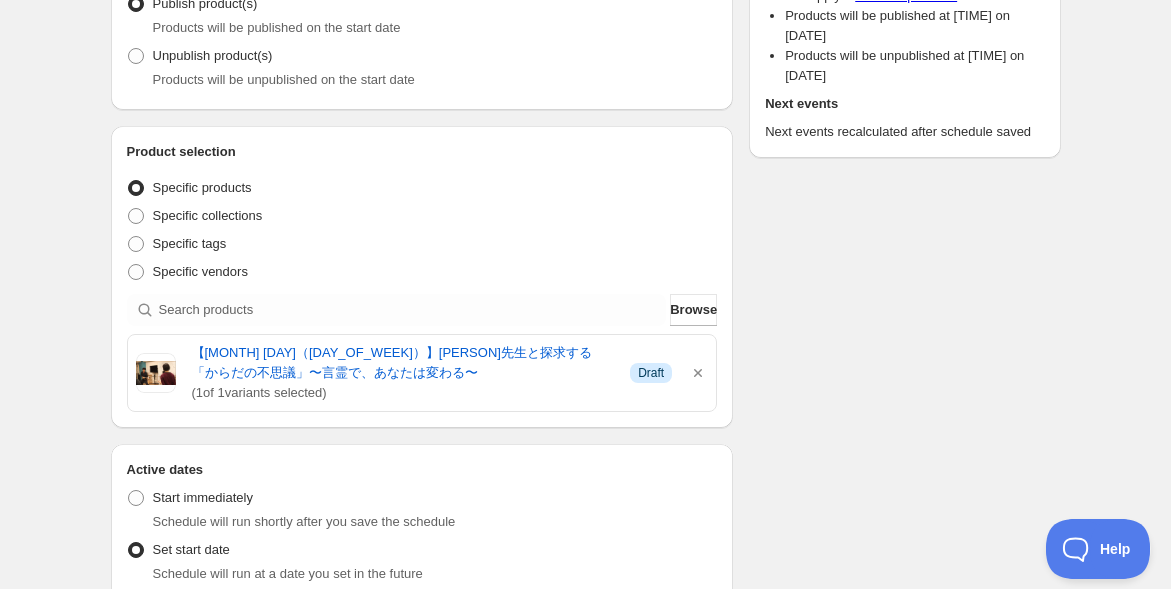 click on "Schedule name [DATE] [PERSON]先生の講座オープン＆アーカイブ Your customers won't see this Action Action Publish product(s) Products will be published on the start date Unpublish product(s) Products will be unpublished on the start date Product selection Entity type Specific products Specific collections Specific tags Specific vendors Browse 【[MONTH] [DAY]（[DAY_OF_WEEK]）】[PERSON]先生と探求する「からだの不思議」〜言霊で、あなたは変わる〜 ( 1  of   1  variants selected) Info Draft Active dates Active Date Type Start immediately Schedule will run shortly after you save the schedule Set start date Schedule will run at a date you set in the future Start date [DATE] Start time (JST) [TIME] Set end date [DATE] End time (JST) [TIME] Repeating Repeating Ok Cancel Every 1 Date range Days Weeks Months Years Days Ends Never On specific date After a number of occurances Tags Add/remove tags to products for the duration of the schedule Countdown timer Open theme editor" at bounding box center [578, 661] 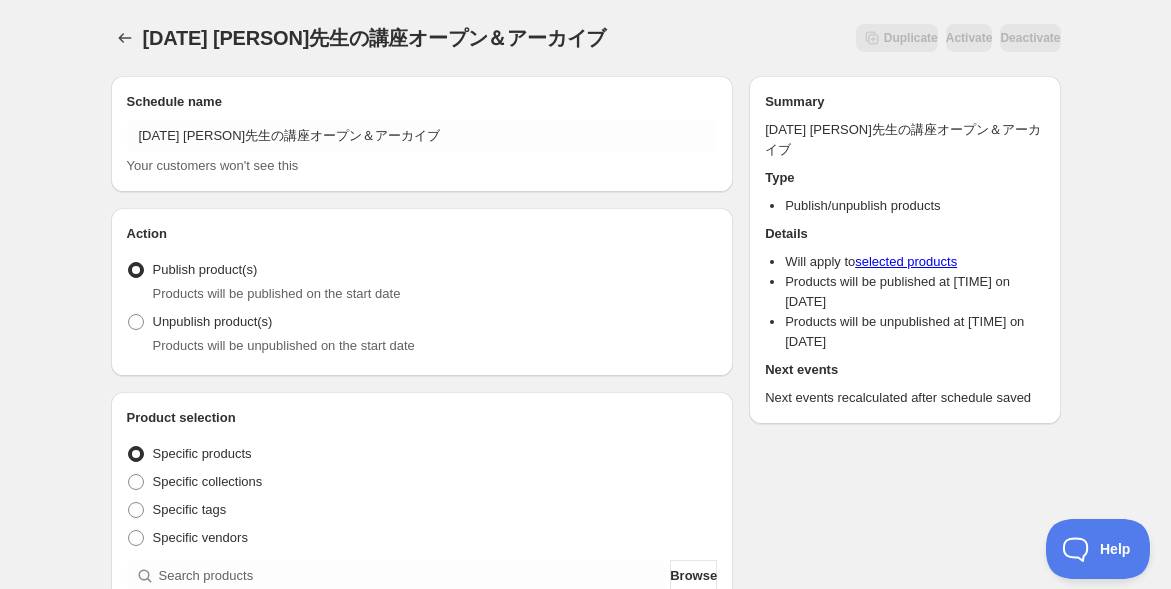 scroll, scrollTop: 0, scrollLeft: 0, axis: both 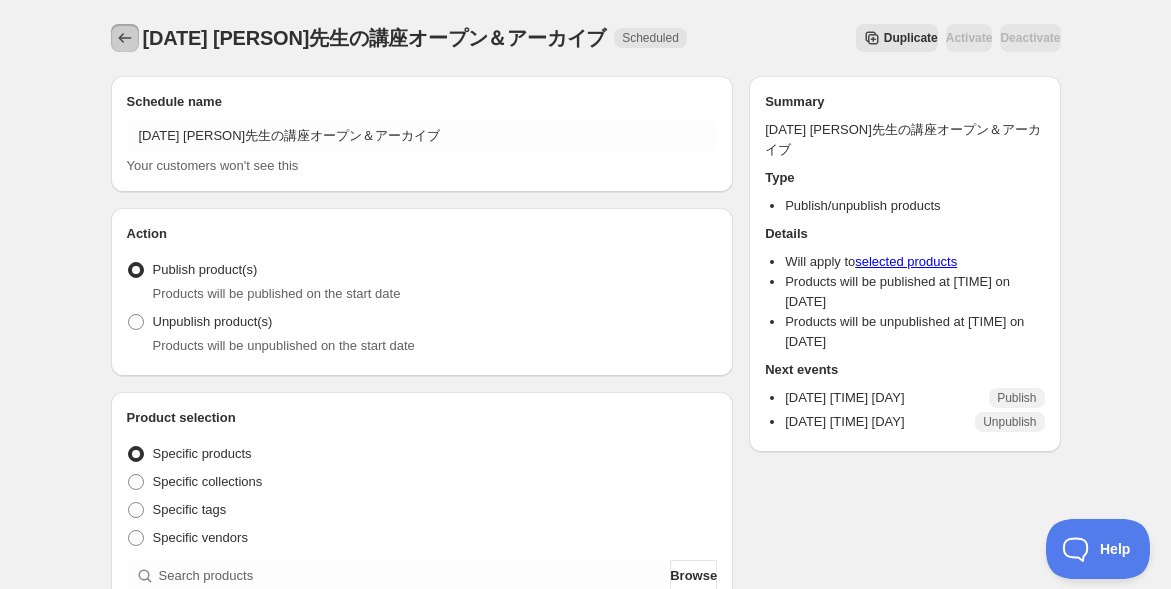 click 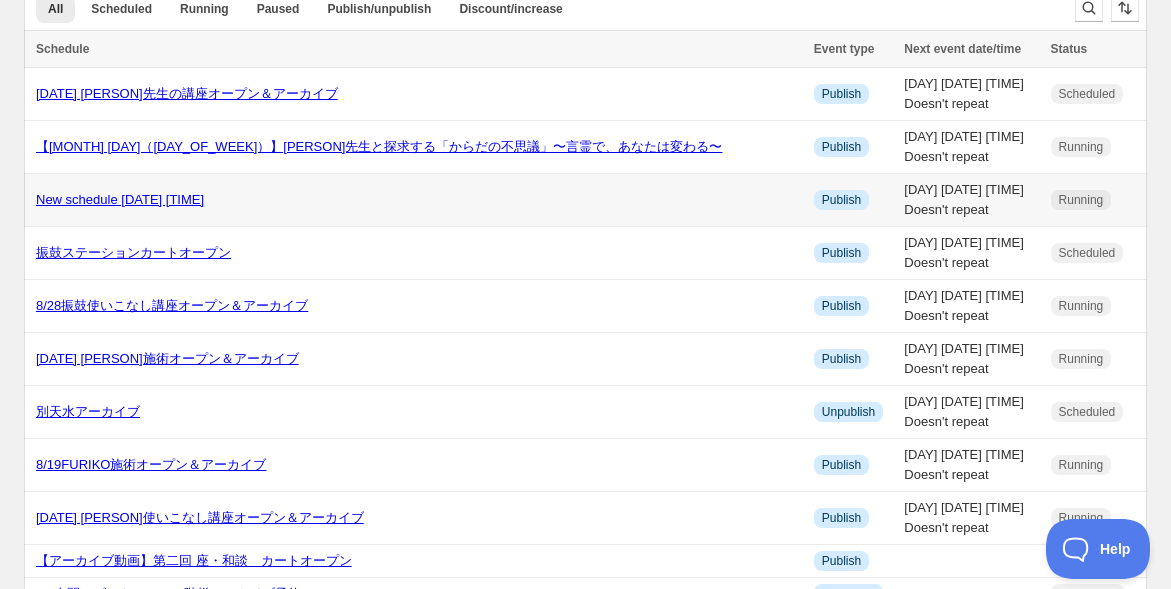 scroll, scrollTop: 0, scrollLeft: 0, axis: both 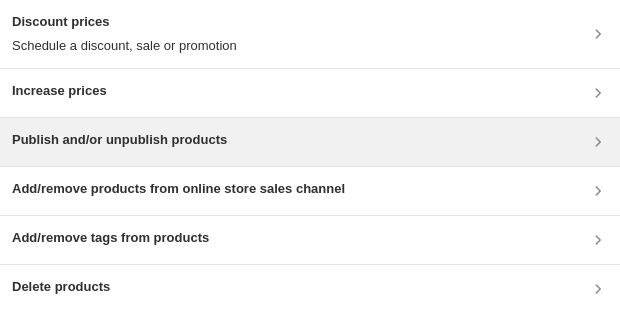 click on "Publish and/or unpublish products" at bounding box center [310, 142] 